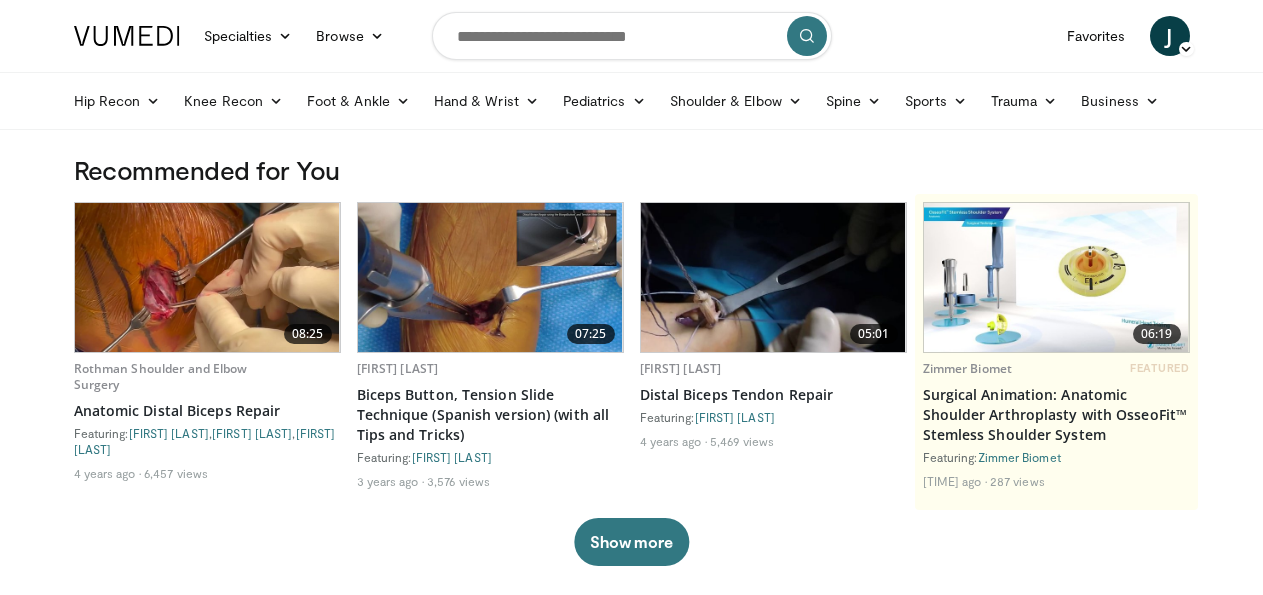 scroll, scrollTop: 0, scrollLeft: 0, axis: both 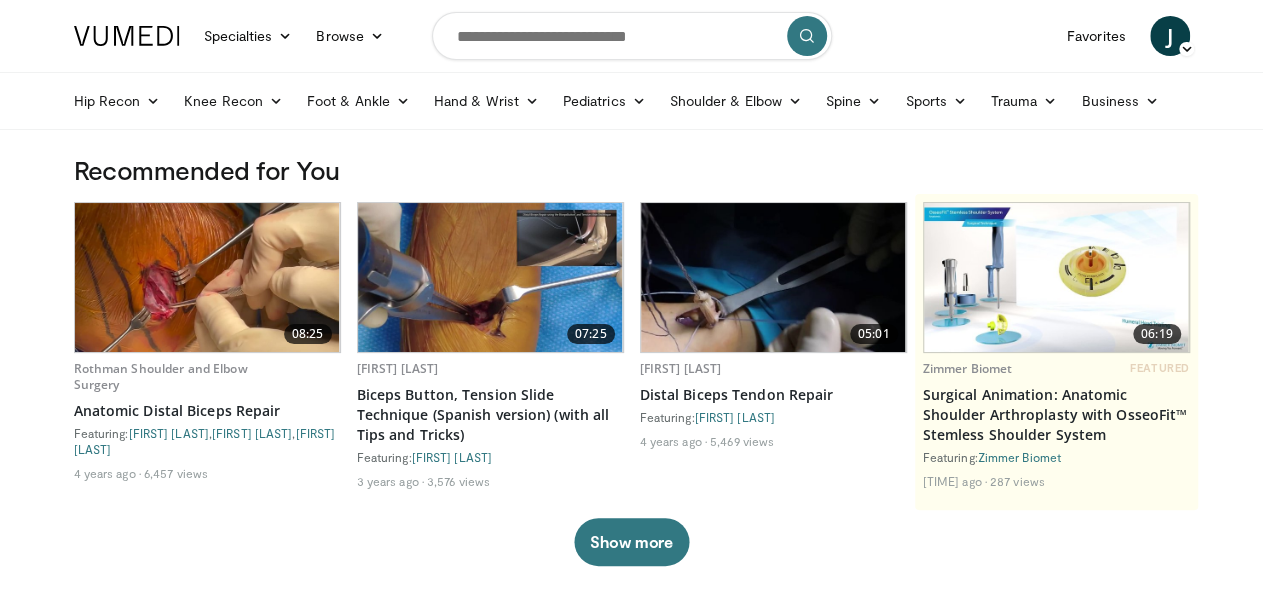 click at bounding box center (632, 36) 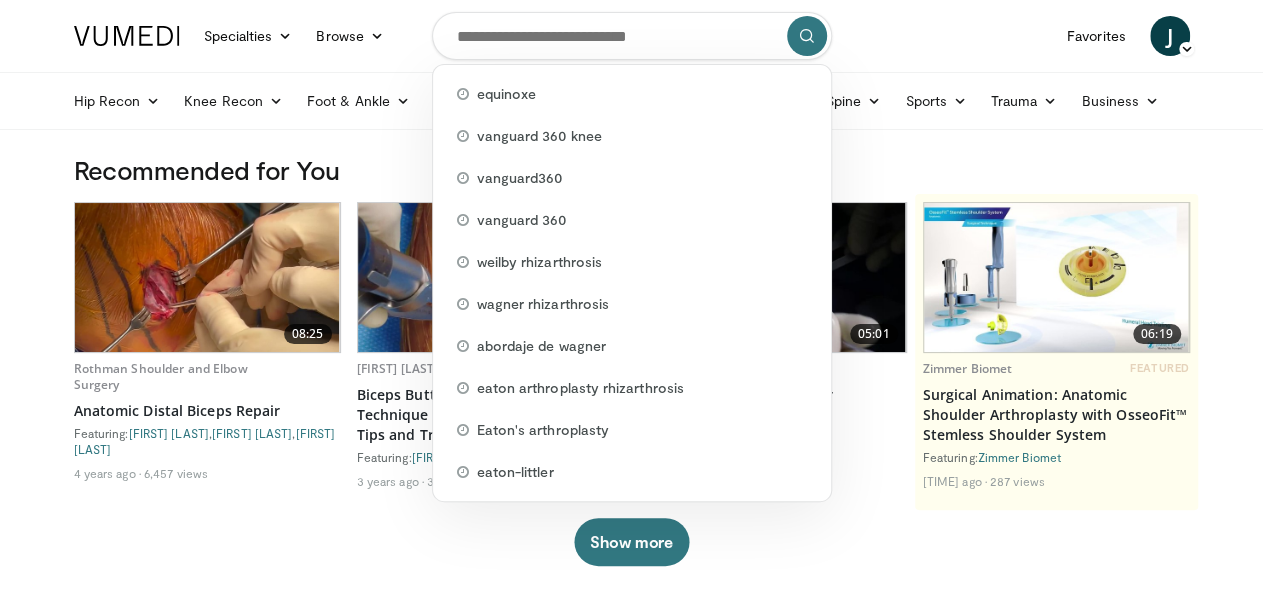 paste on "**********" 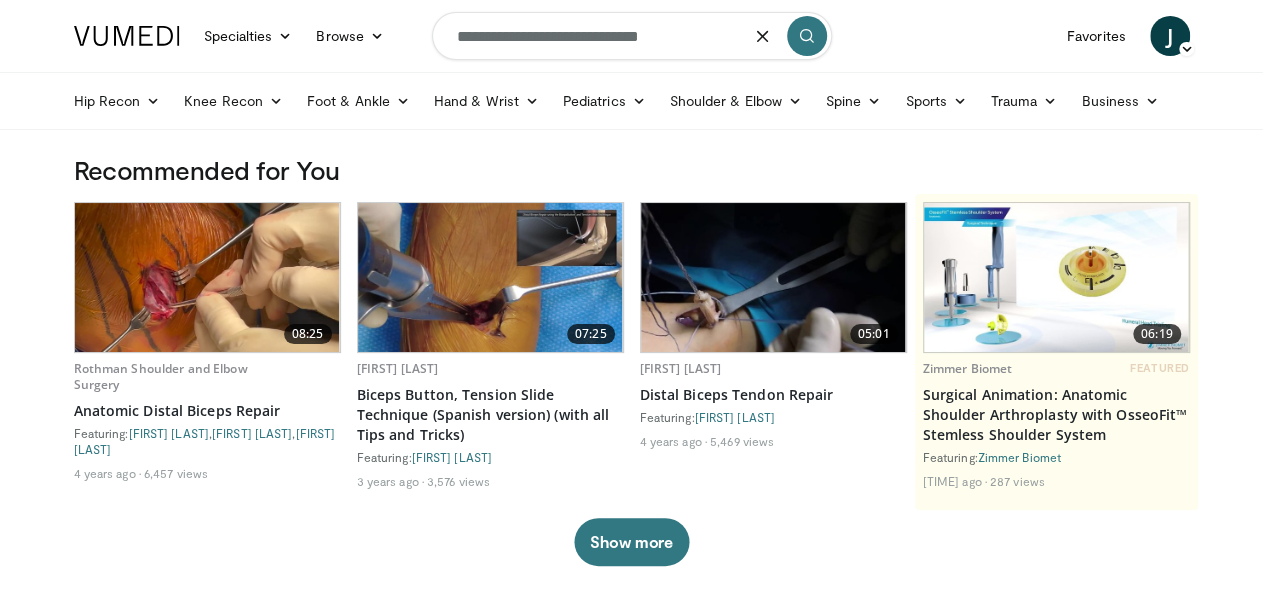 type on "**********" 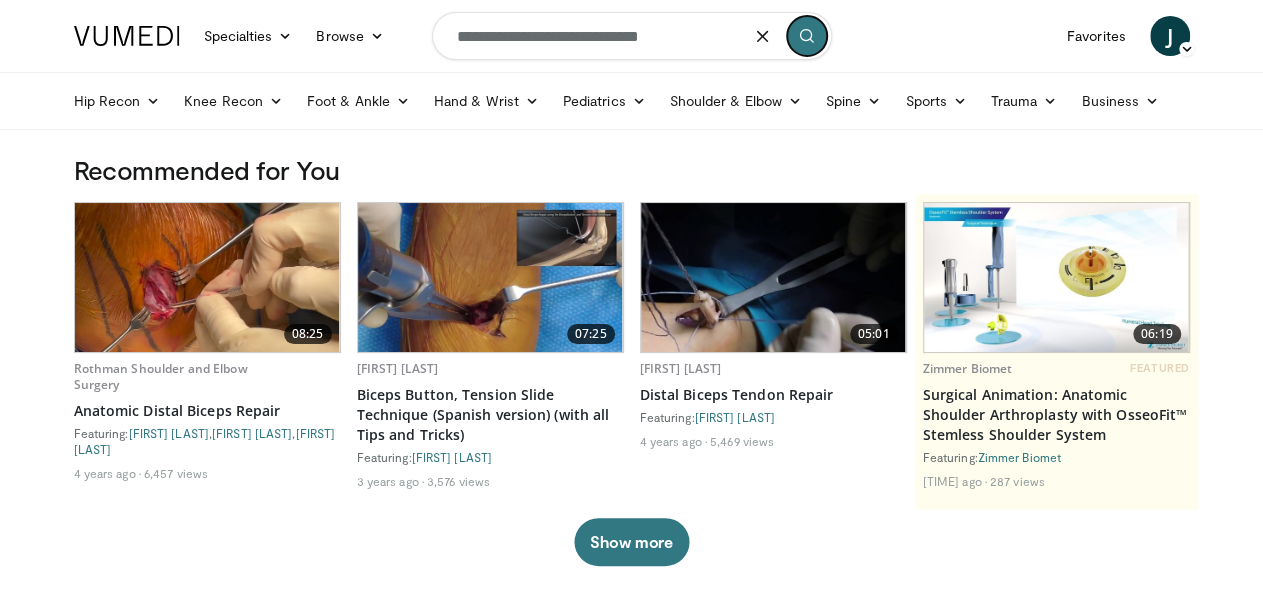 click at bounding box center [807, 36] 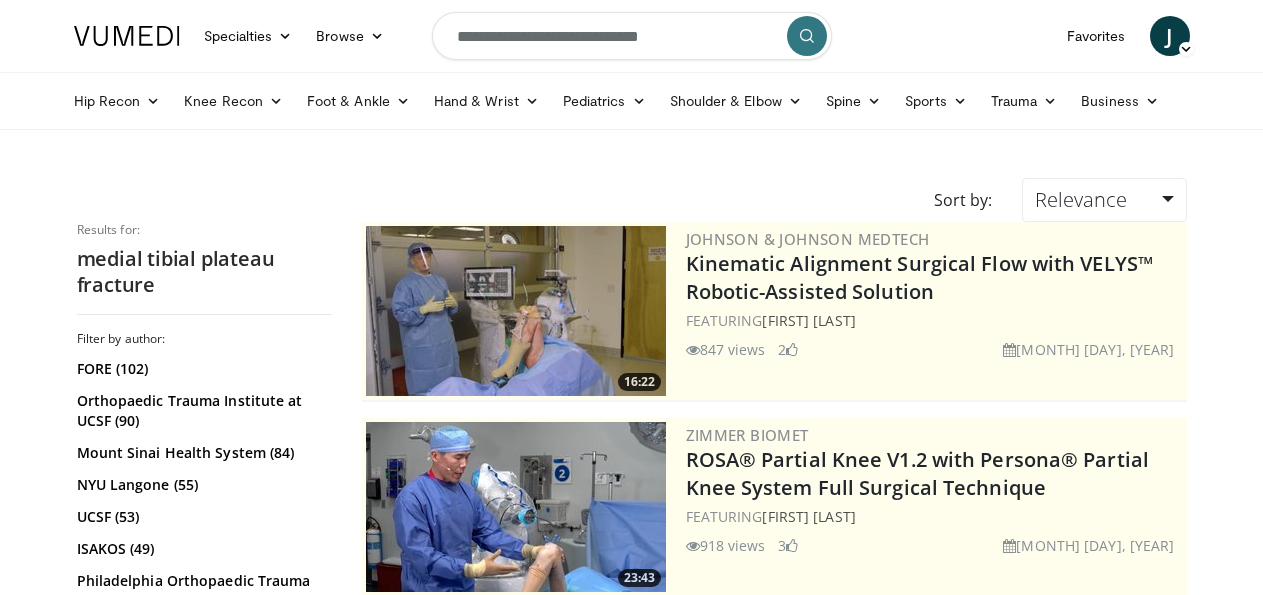 scroll, scrollTop: 0, scrollLeft: 0, axis: both 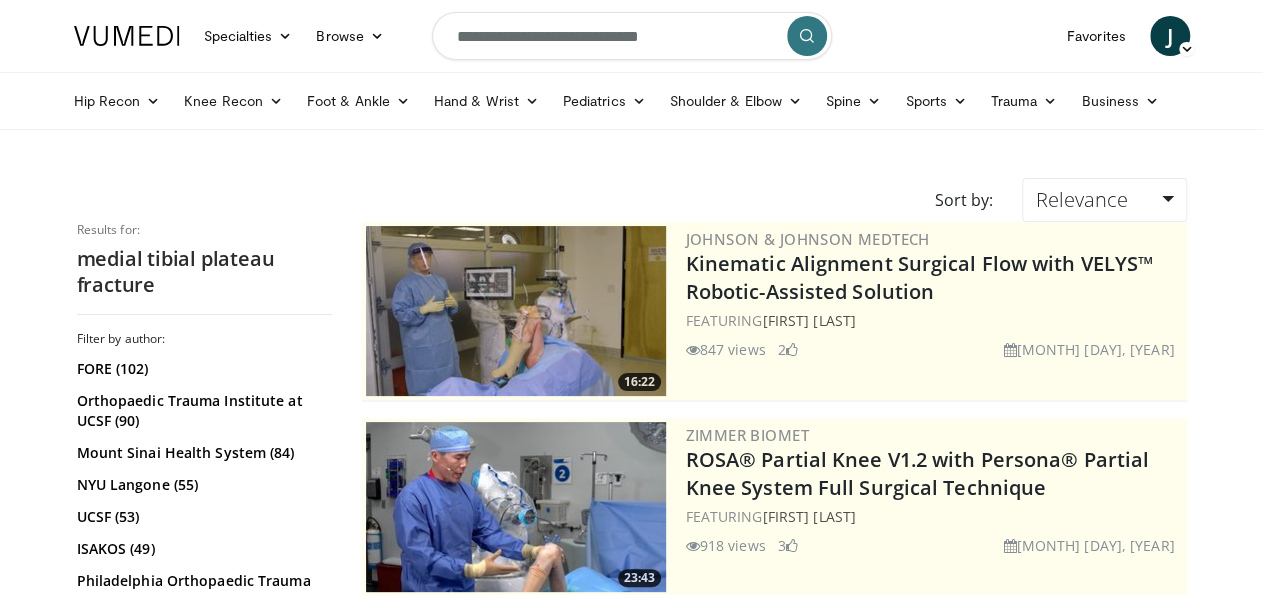 click on "**********" at bounding box center [632, 36] 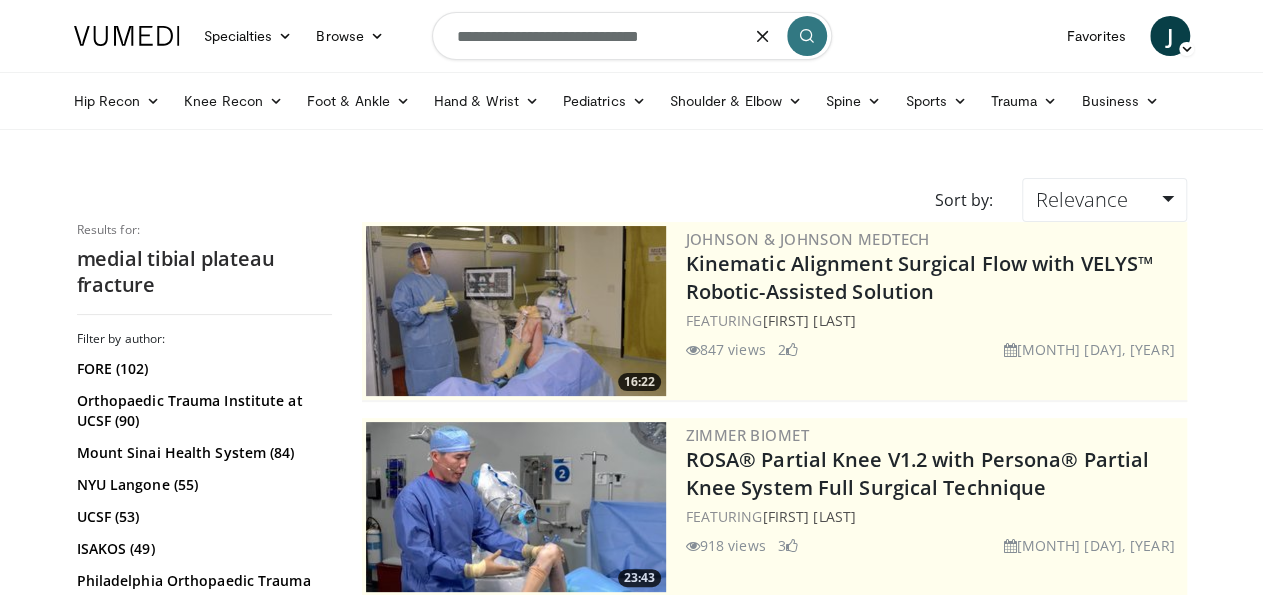 drag, startPoint x: 679, startPoint y: 33, endPoint x: 343, endPoint y: 27, distance: 336.05356 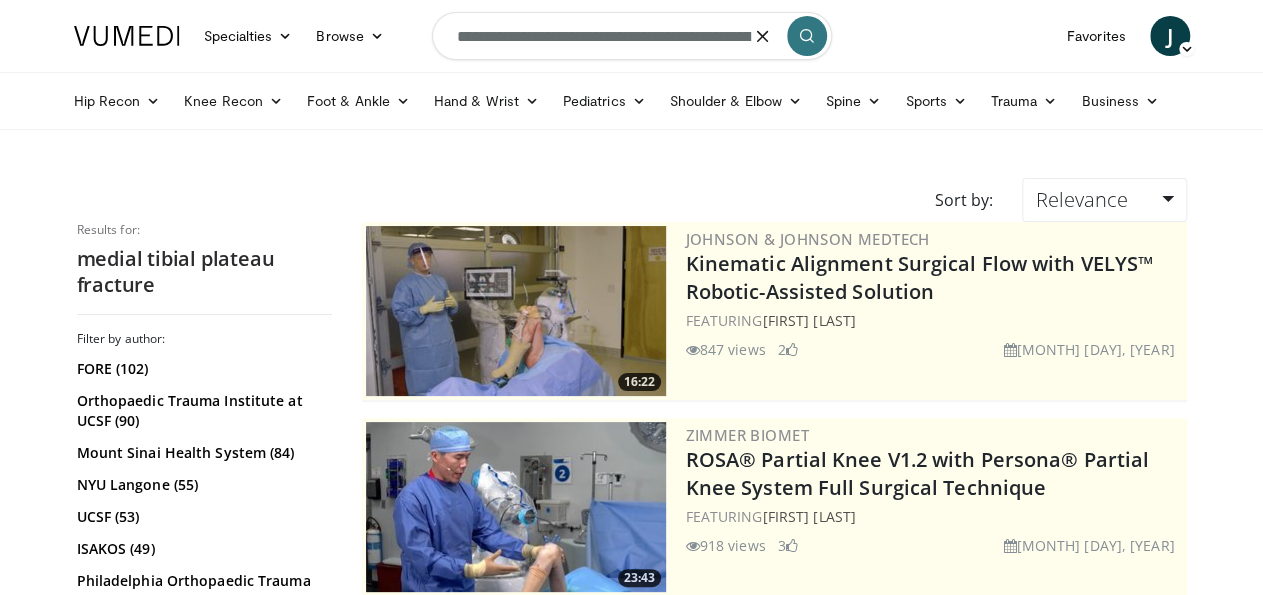 scroll, scrollTop: 0, scrollLeft: 57, axis: horizontal 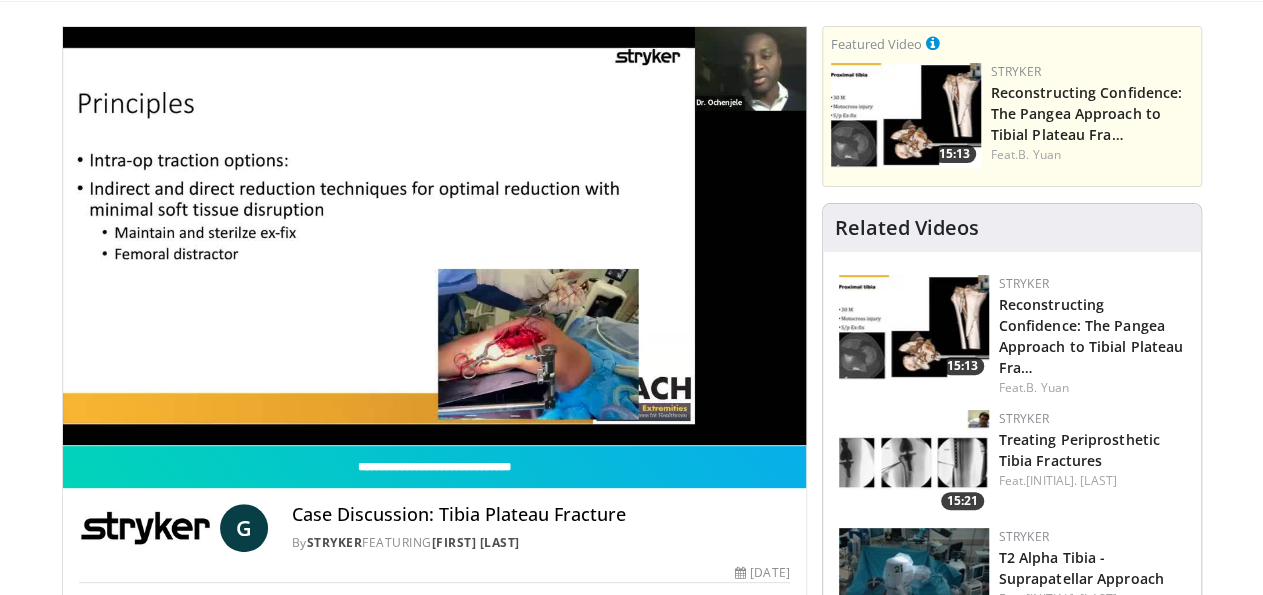 click at bounding box center [434, 236] 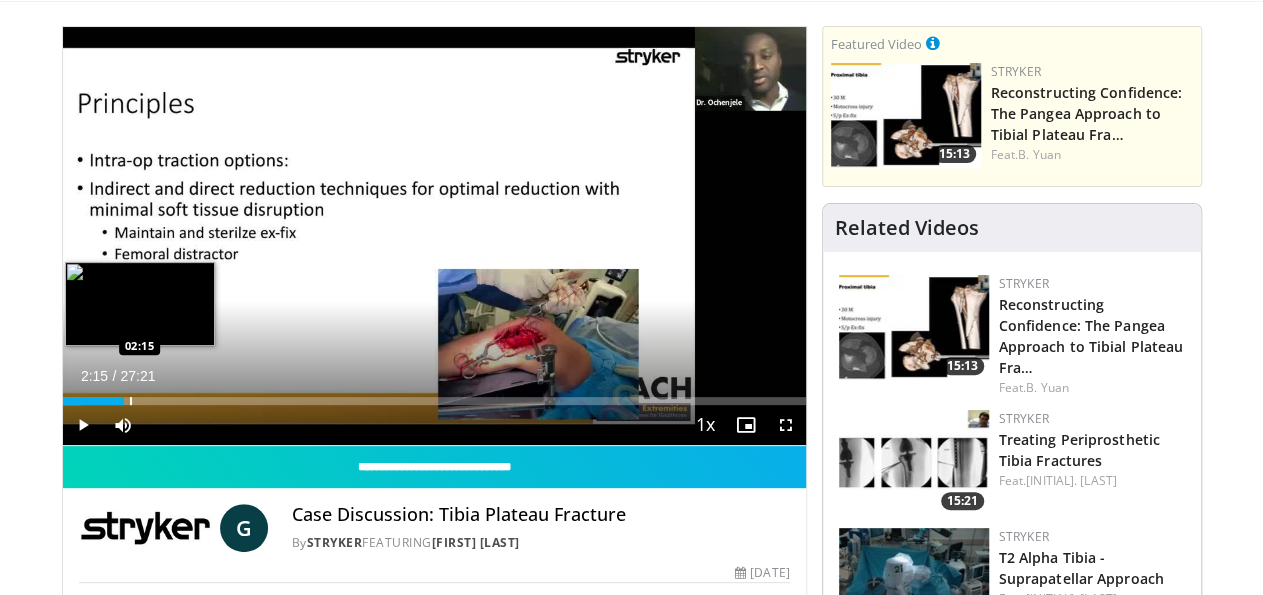 click on "Loaded :  2.43% 02:15 02:15" at bounding box center [434, 395] 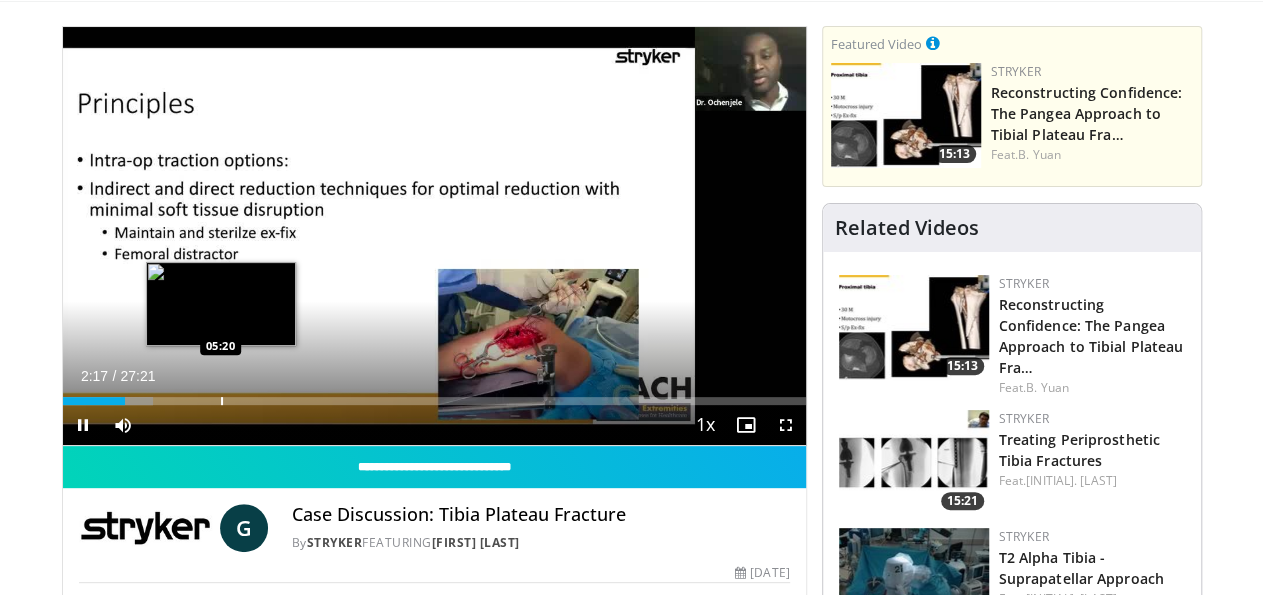 click at bounding box center [222, 401] 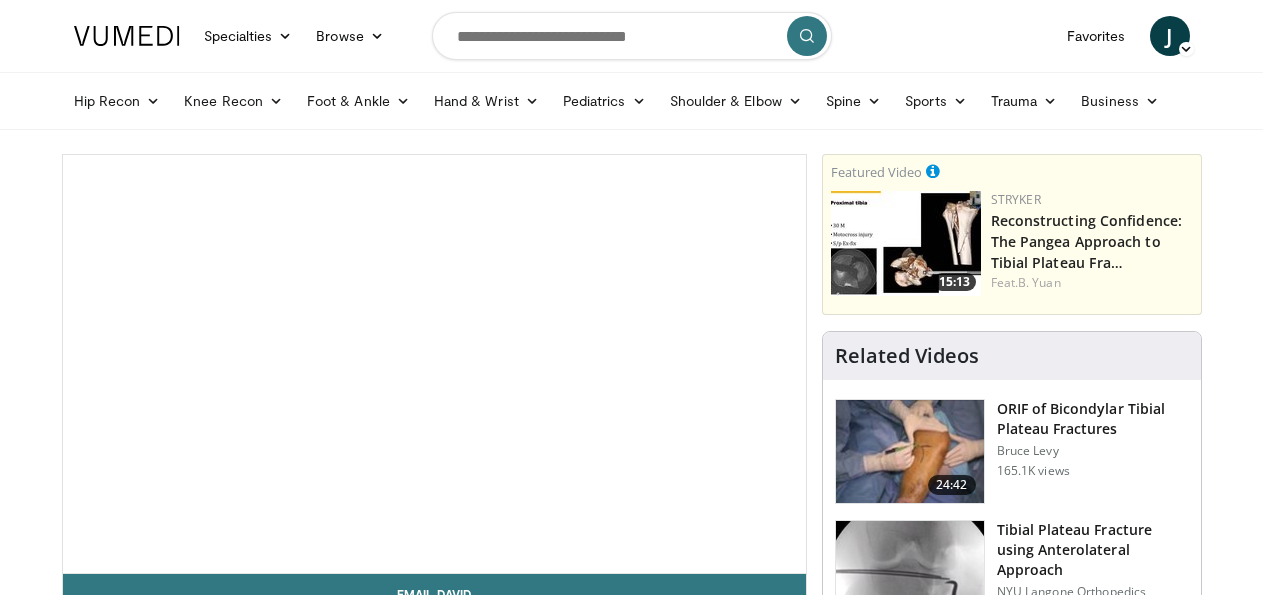 scroll, scrollTop: 0, scrollLeft: 0, axis: both 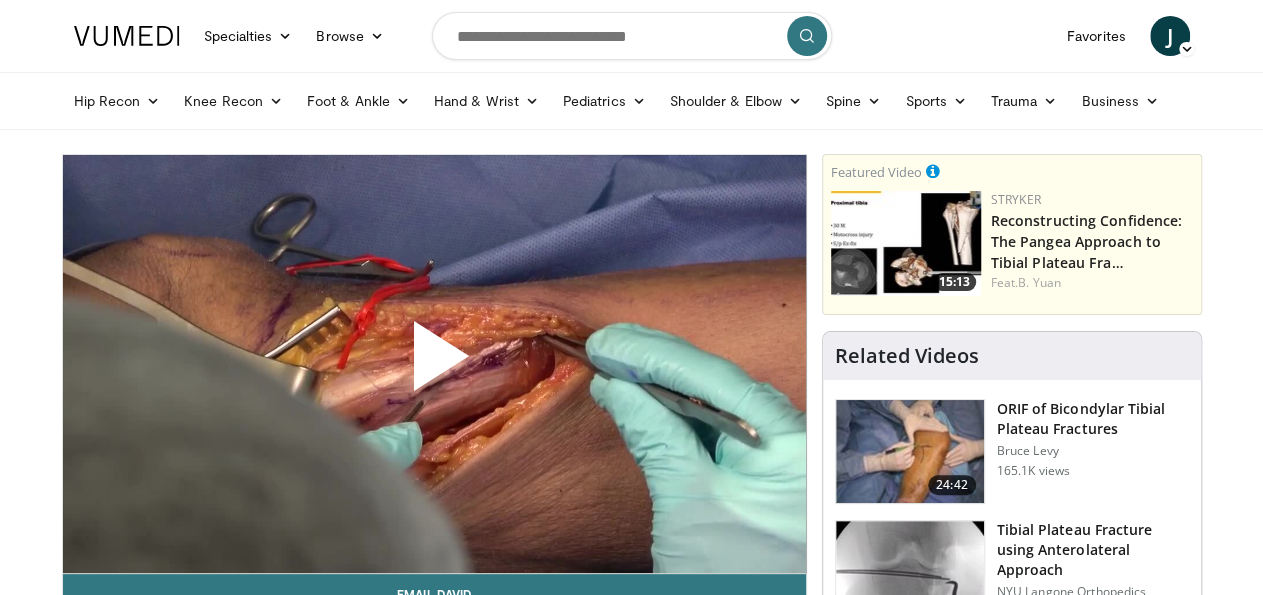 click at bounding box center (434, 364) 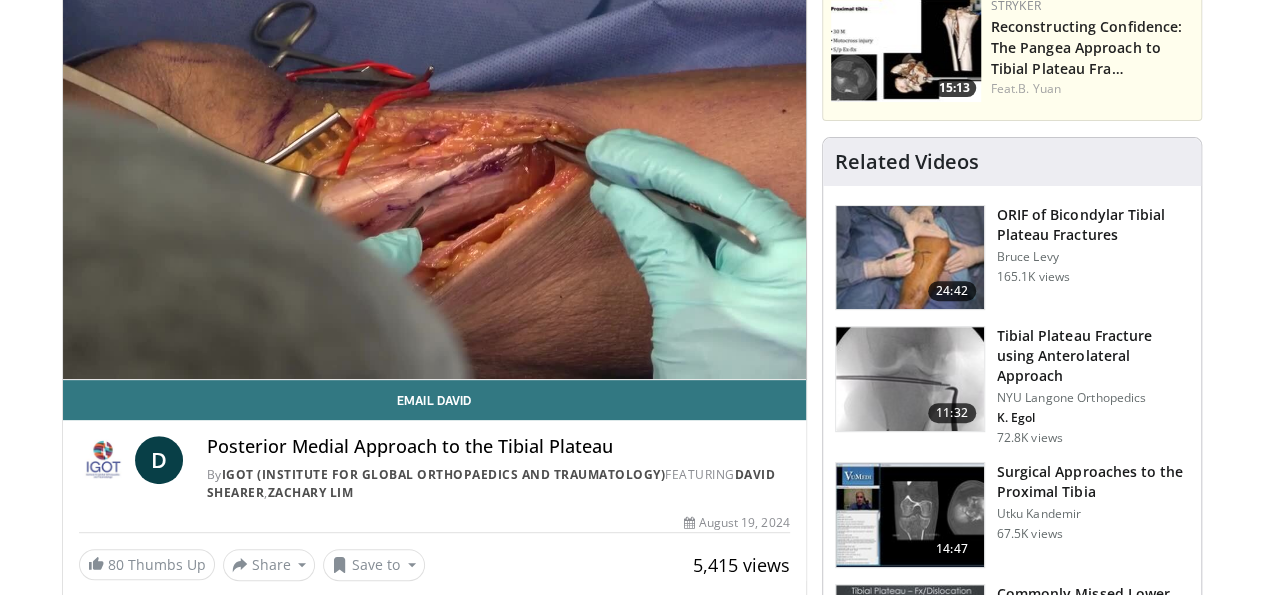 scroll, scrollTop: 216, scrollLeft: 0, axis: vertical 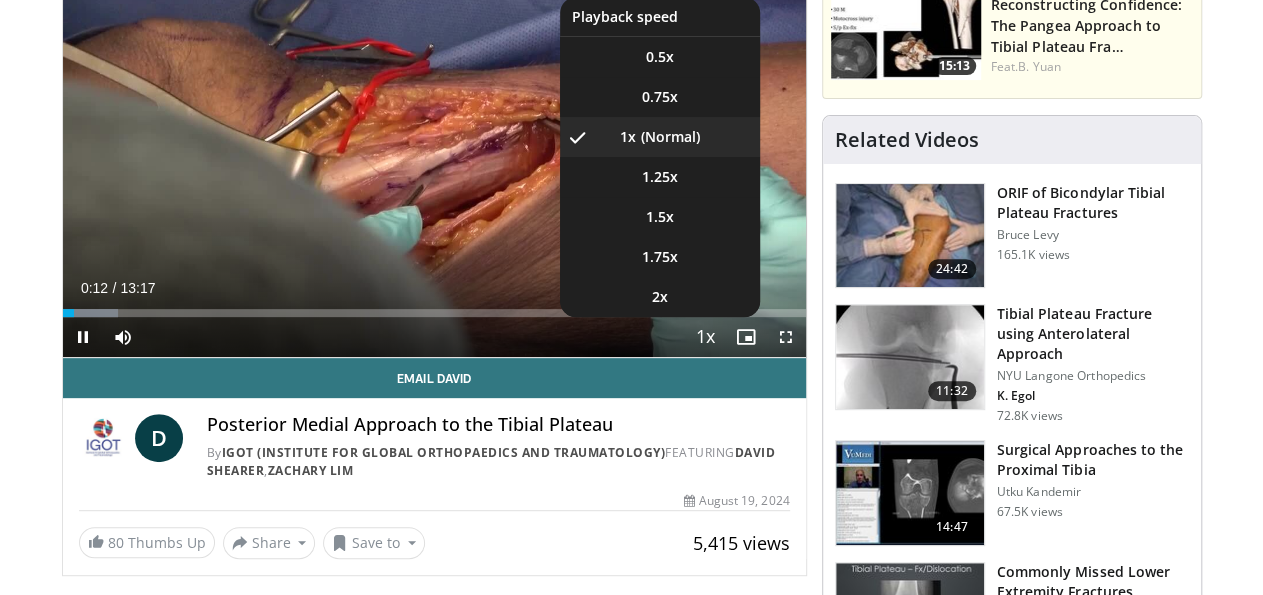 click at bounding box center [706, 338] 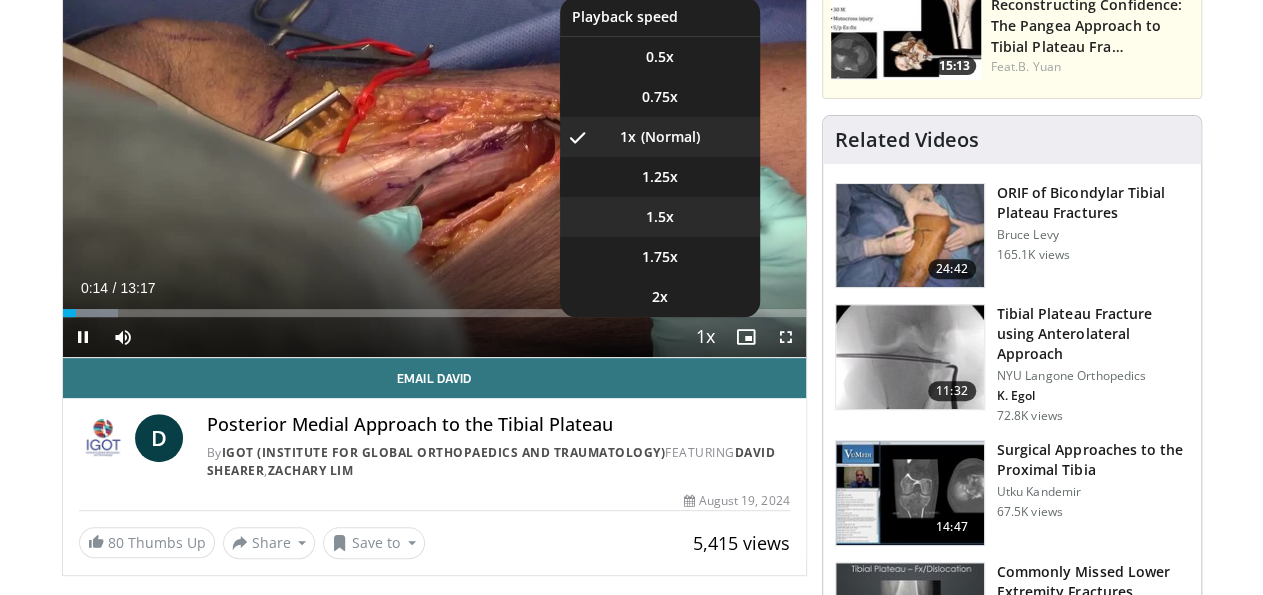 click on "1.5x" at bounding box center [660, 217] 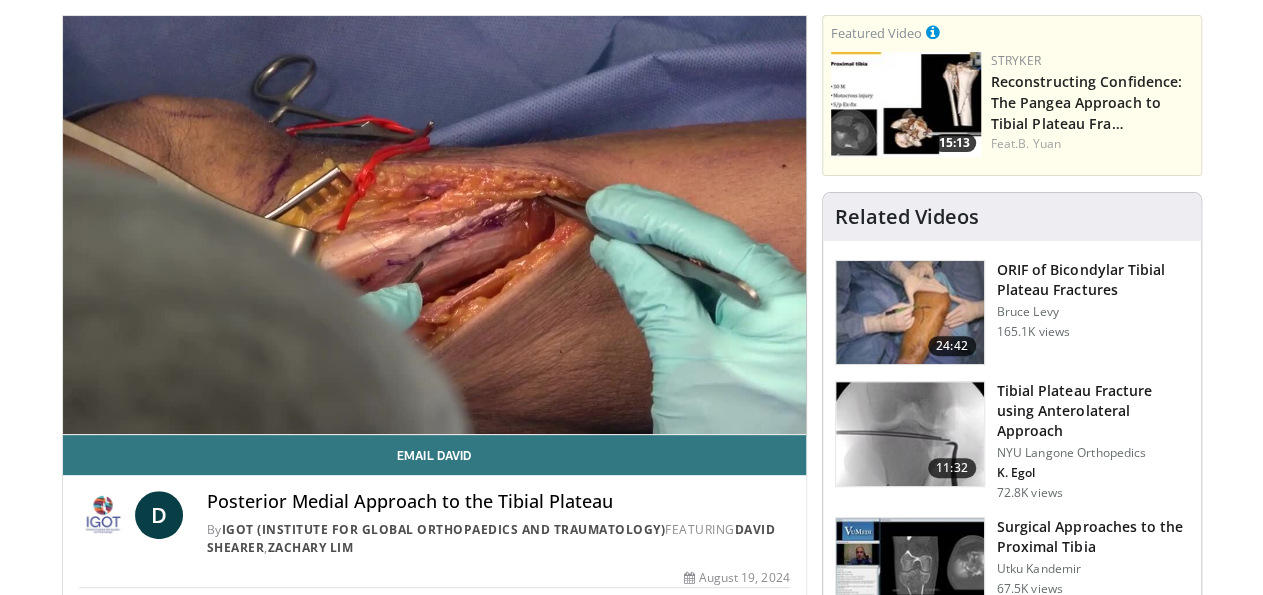 scroll, scrollTop: 124, scrollLeft: 0, axis: vertical 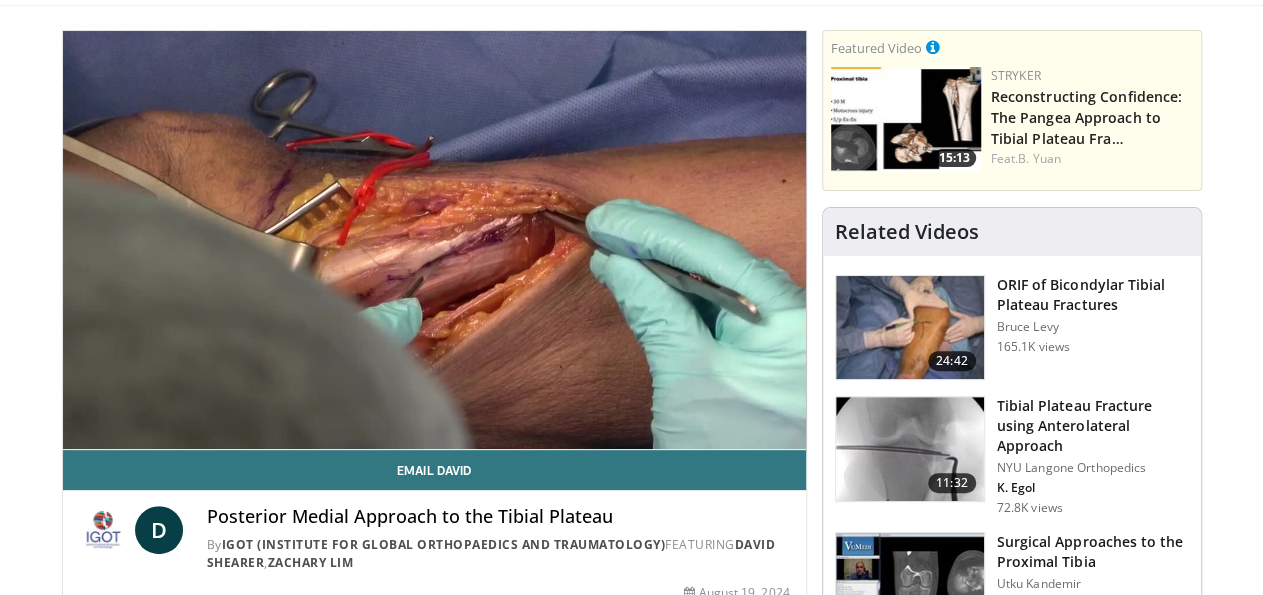 click on "**********" at bounding box center [434, 240] 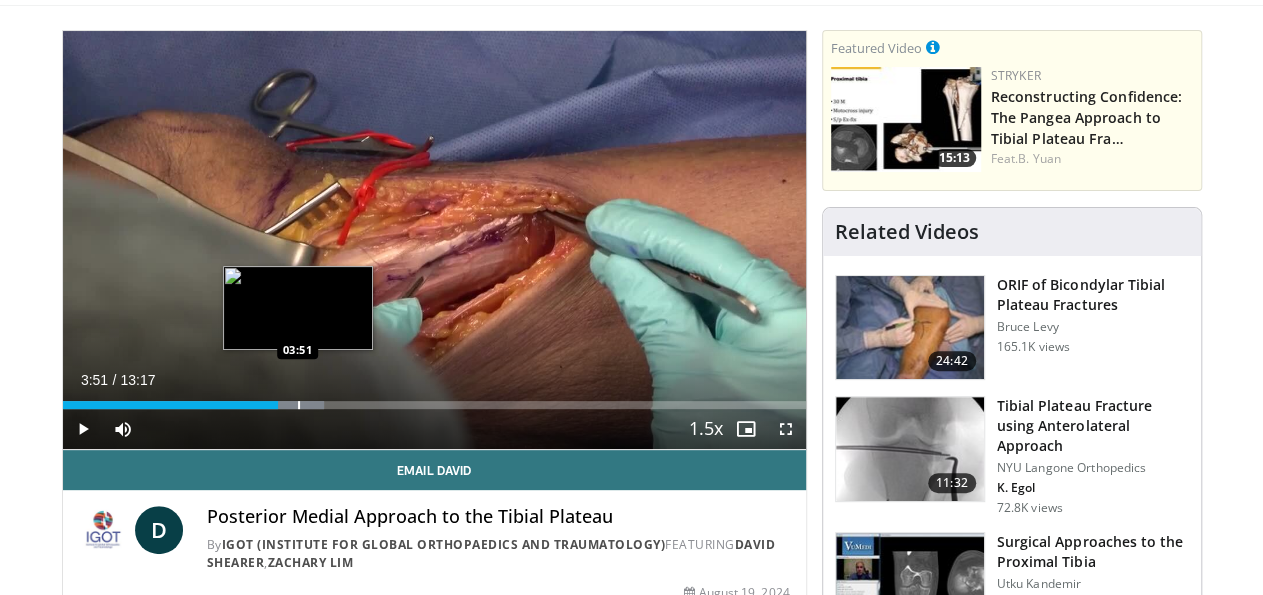 click on "Loaded :  35.14% 03:51 03:51" at bounding box center [434, 399] 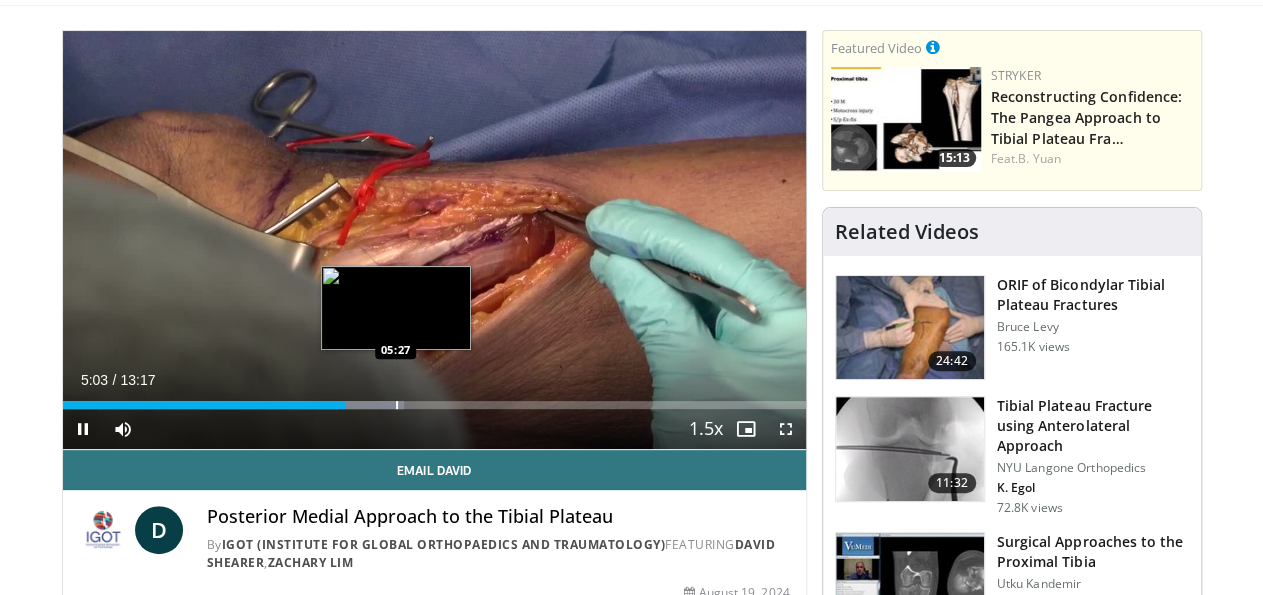 click at bounding box center (397, 405) 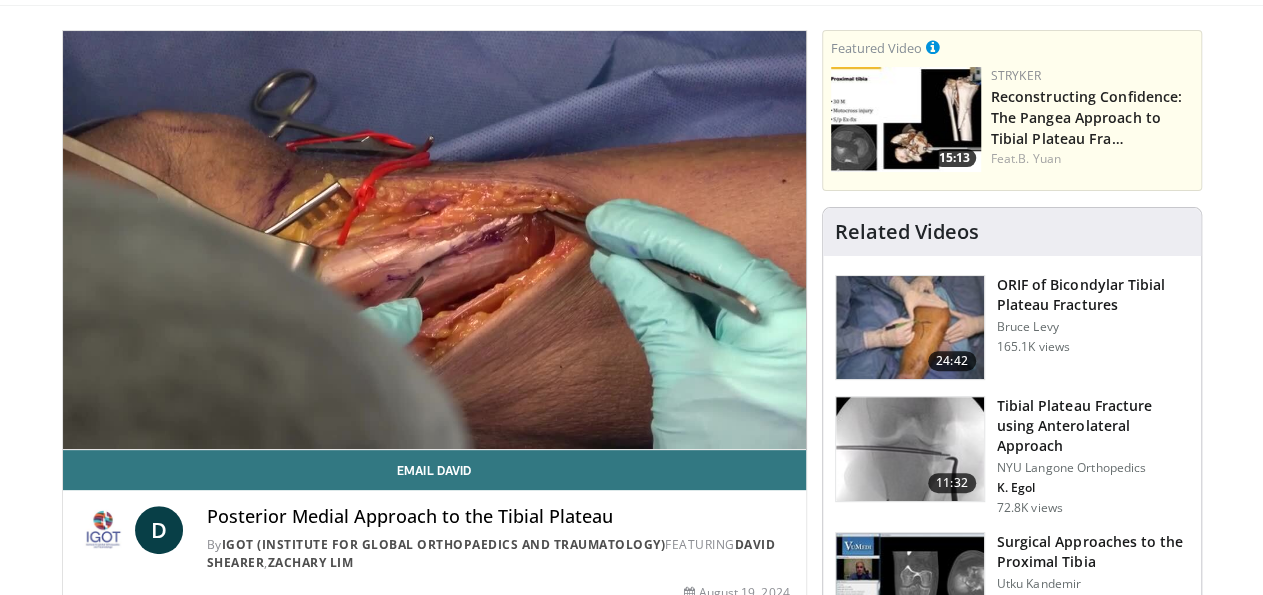 click on "**********" at bounding box center (434, 240) 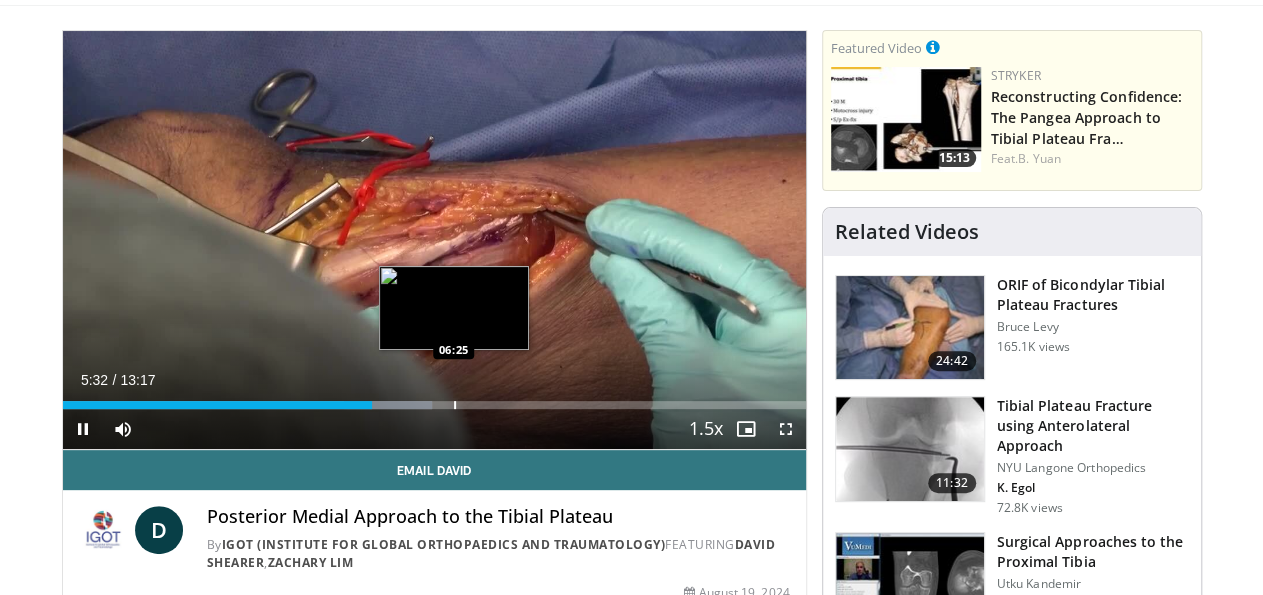 click at bounding box center [455, 405] 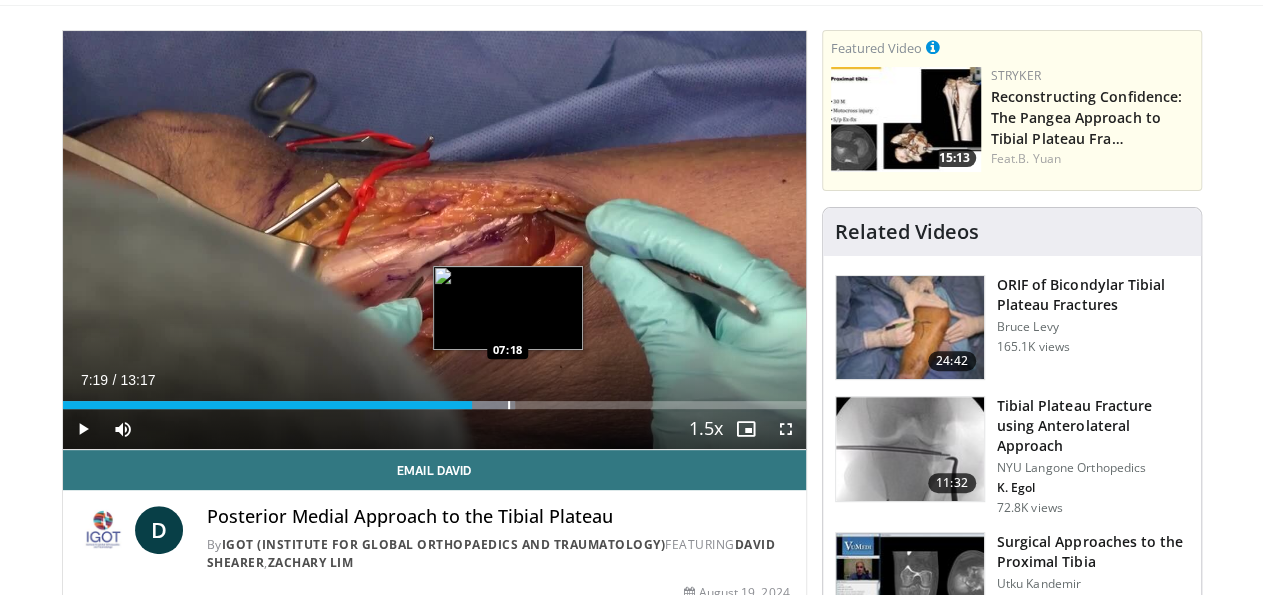 click at bounding box center (509, 405) 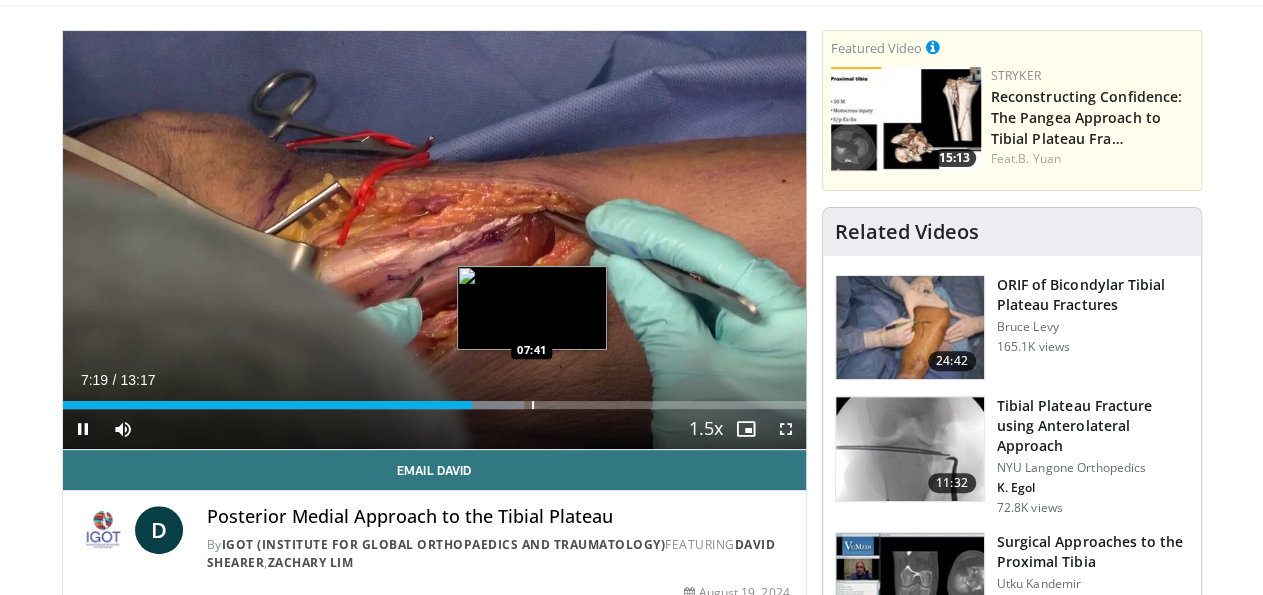 click on "Loaded :  62.17% 07:19 07:41" at bounding box center [434, 405] 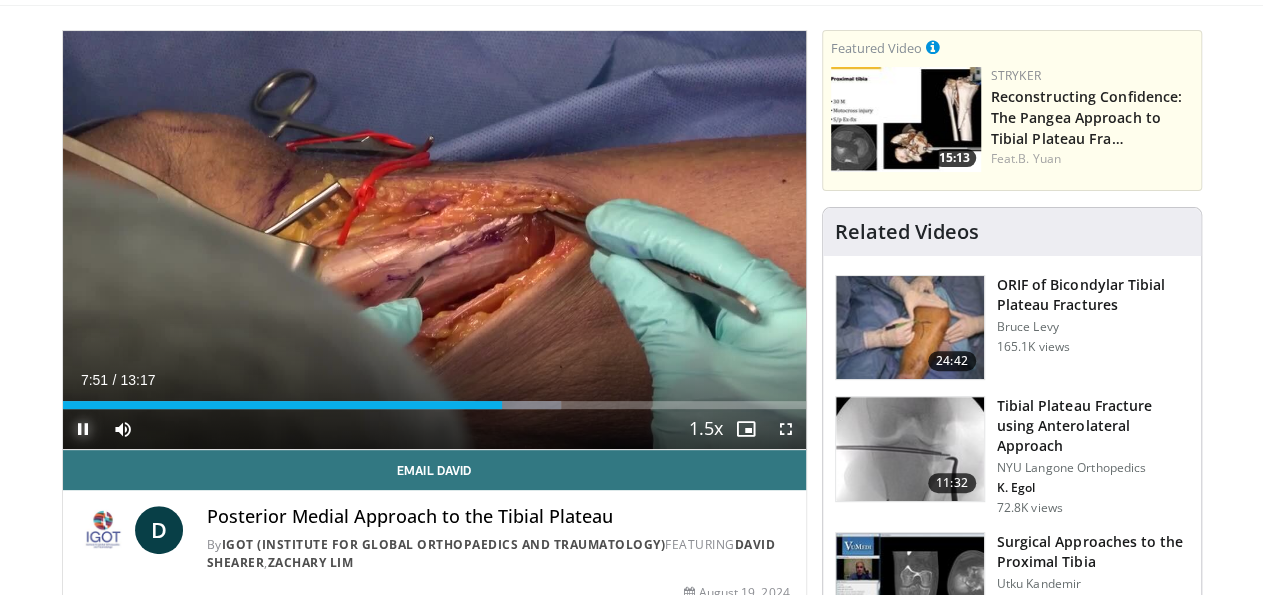 click at bounding box center [83, 429] 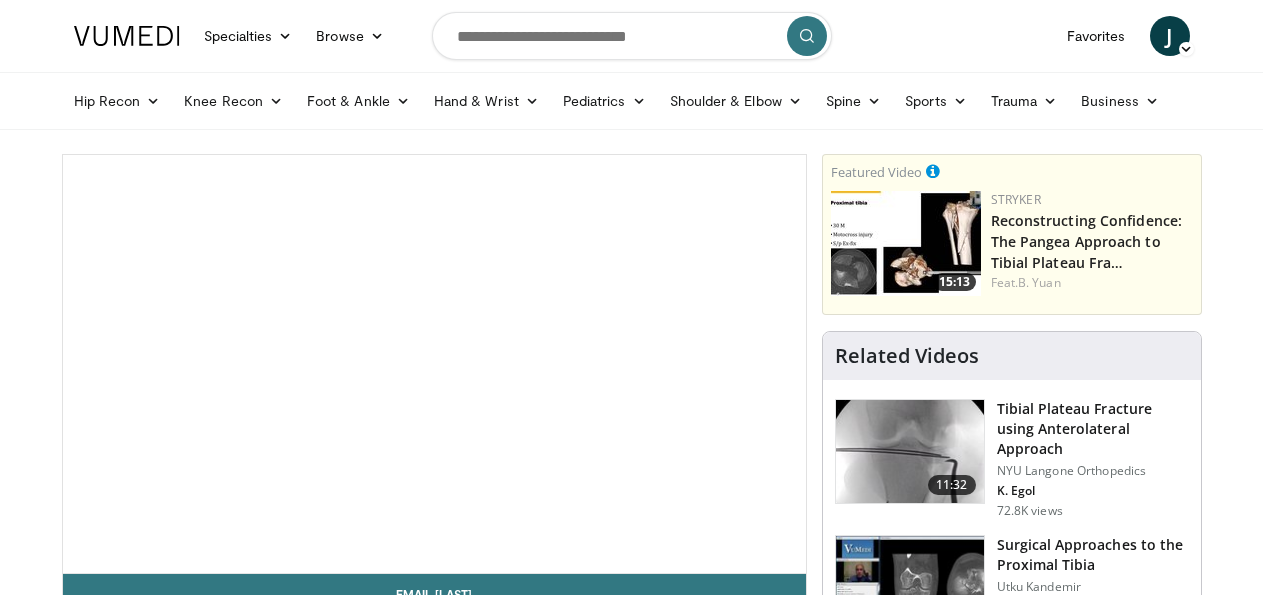 scroll, scrollTop: 0, scrollLeft: 0, axis: both 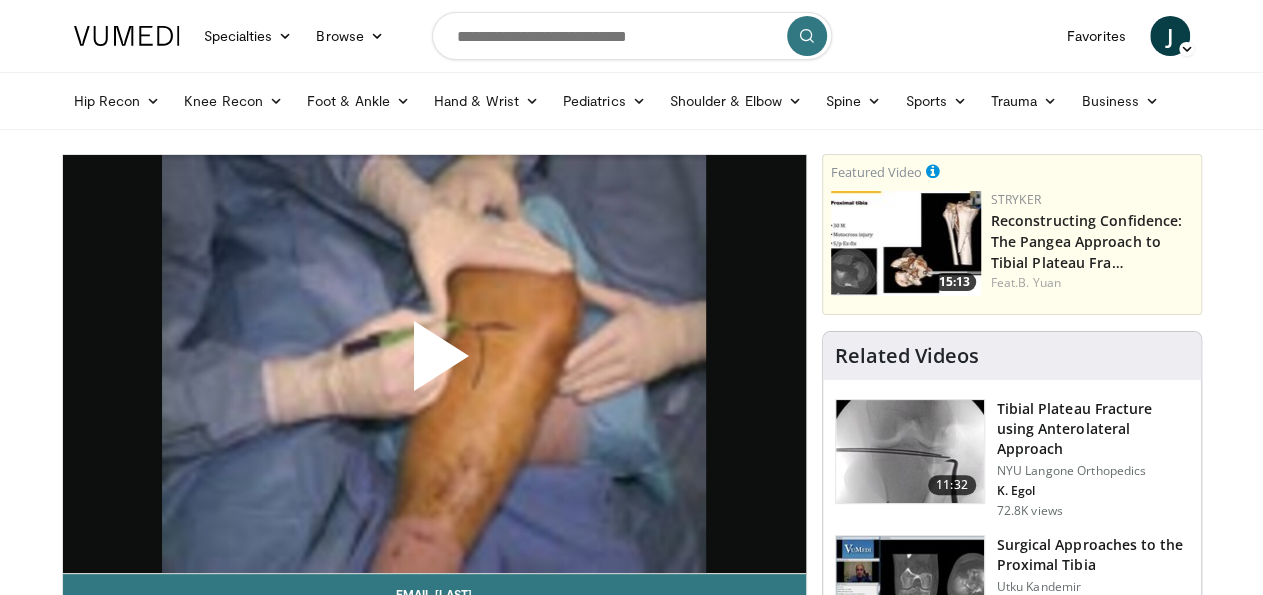click at bounding box center [434, 364] 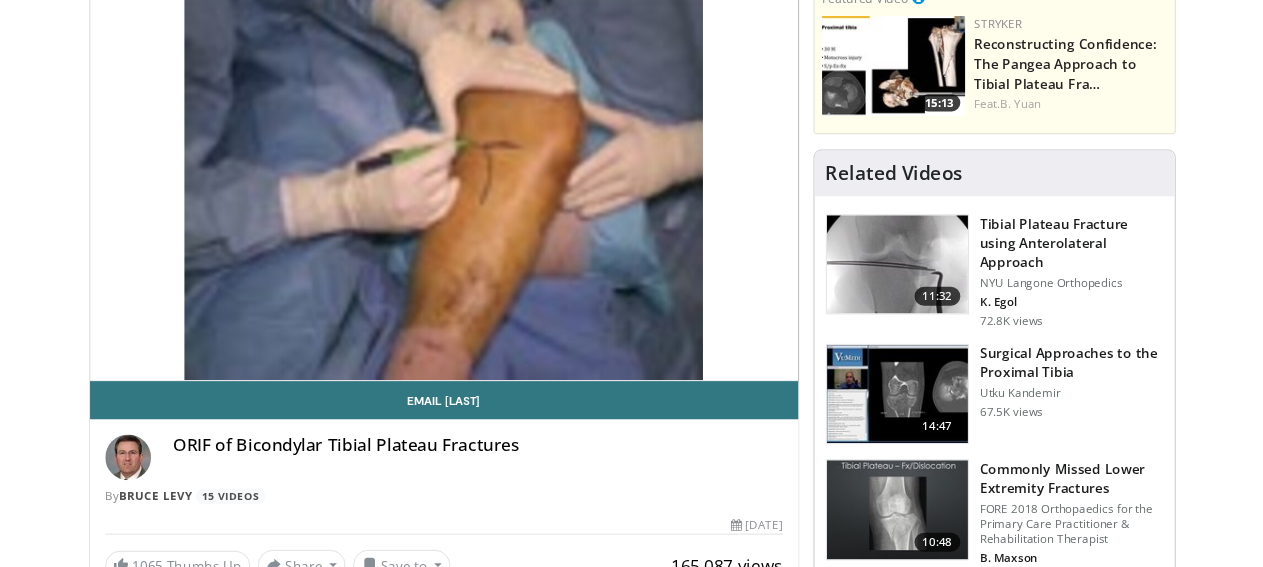 scroll, scrollTop: 87, scrollLeft: 0, axis: vertical 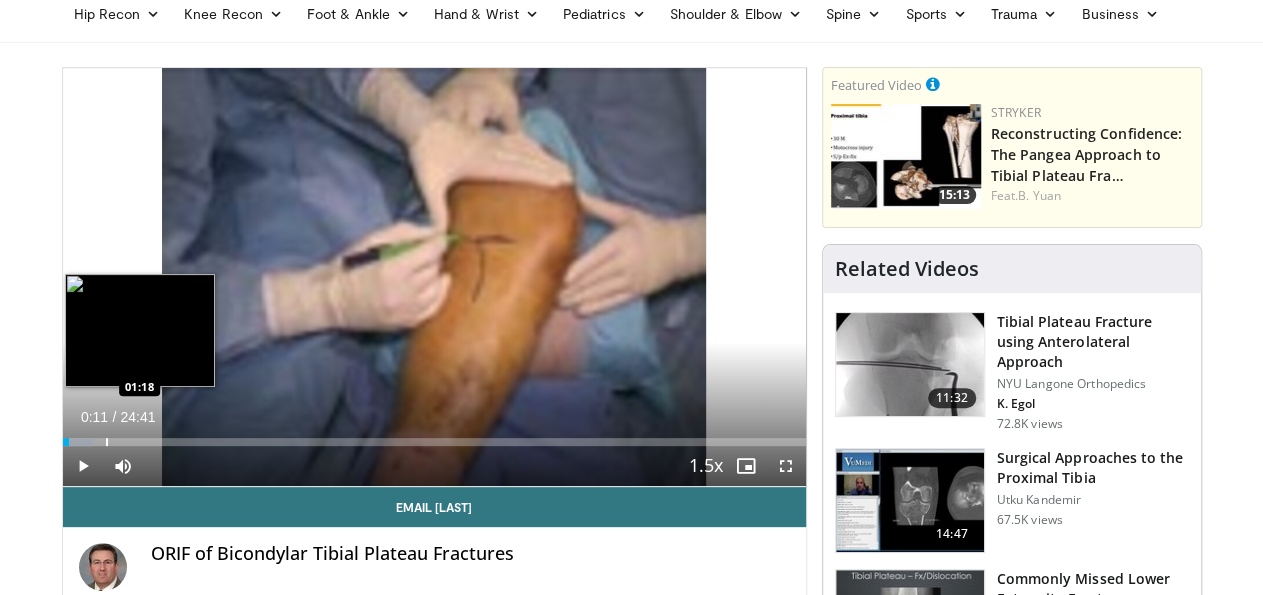 click on "Loaded :  [NUMBER]% [TIME] [TIME]" at bounding box center [434, 442] 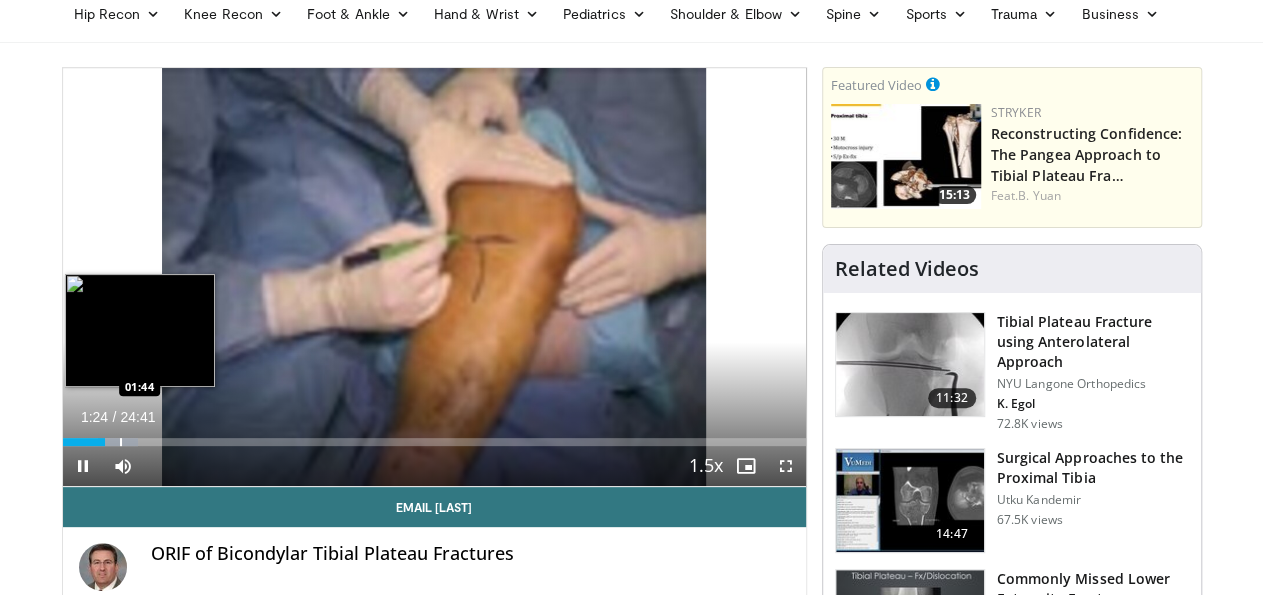click at bounding box center (118, 442) 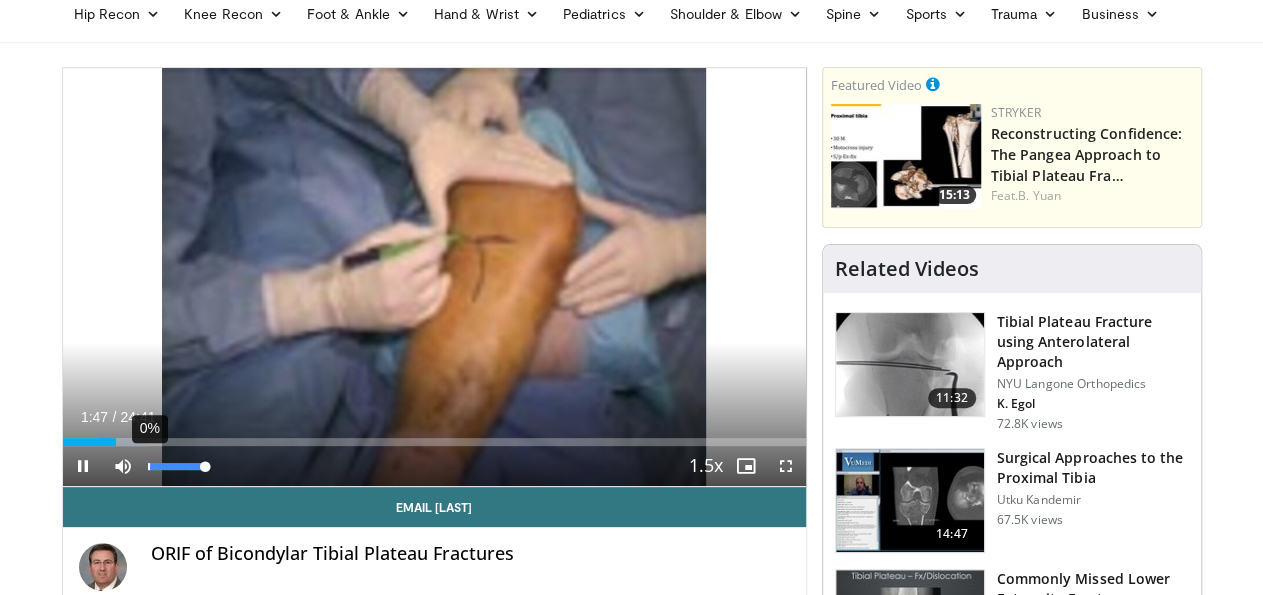 click on "0%" at bounding box center (177, 466) 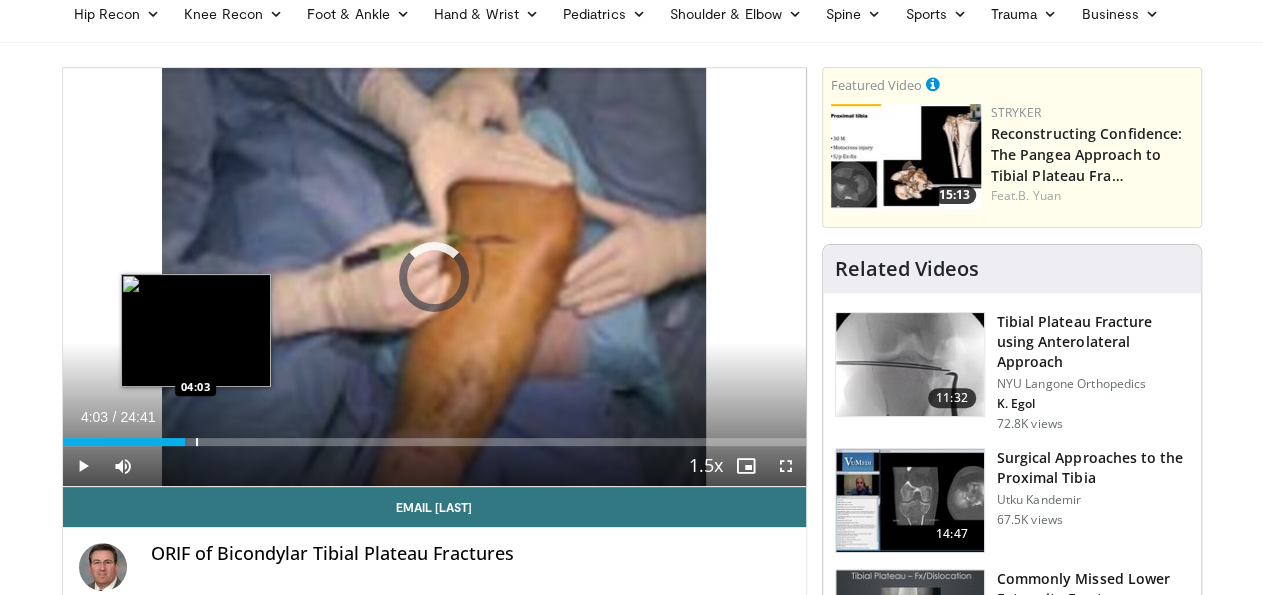 click on "Loaded : 12.13% 04:03 04:03" at bounding box center [434, 436] 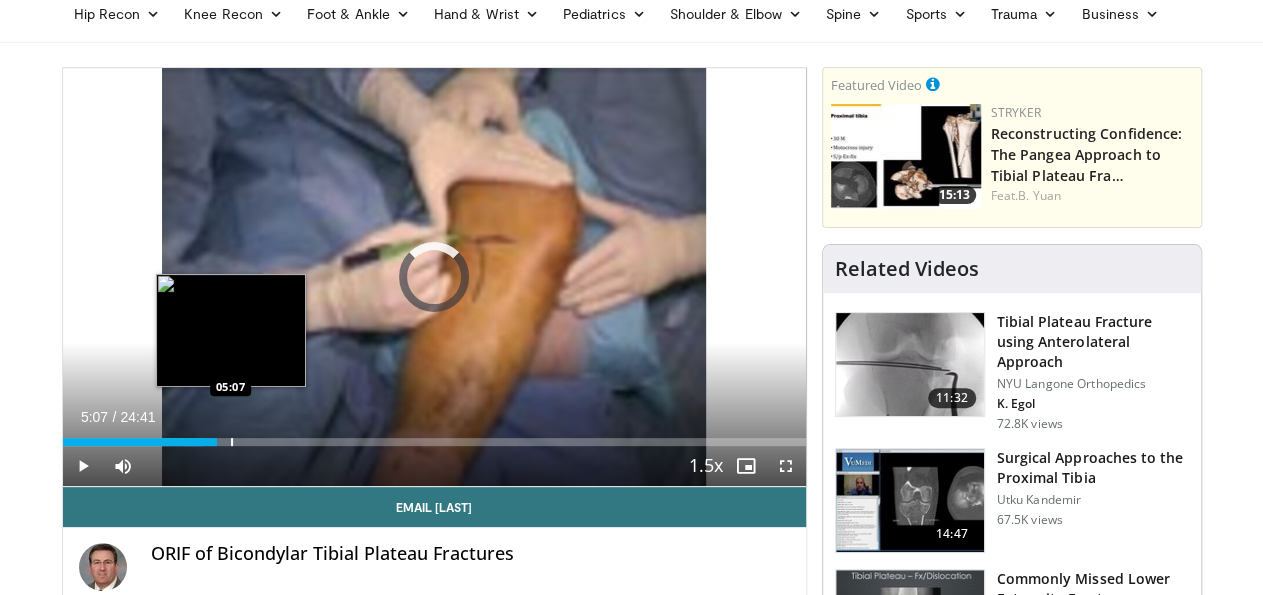 click on "Loaded :  [NUMBER]% [TIME] [TIME]" at bounding box center [434, 436] 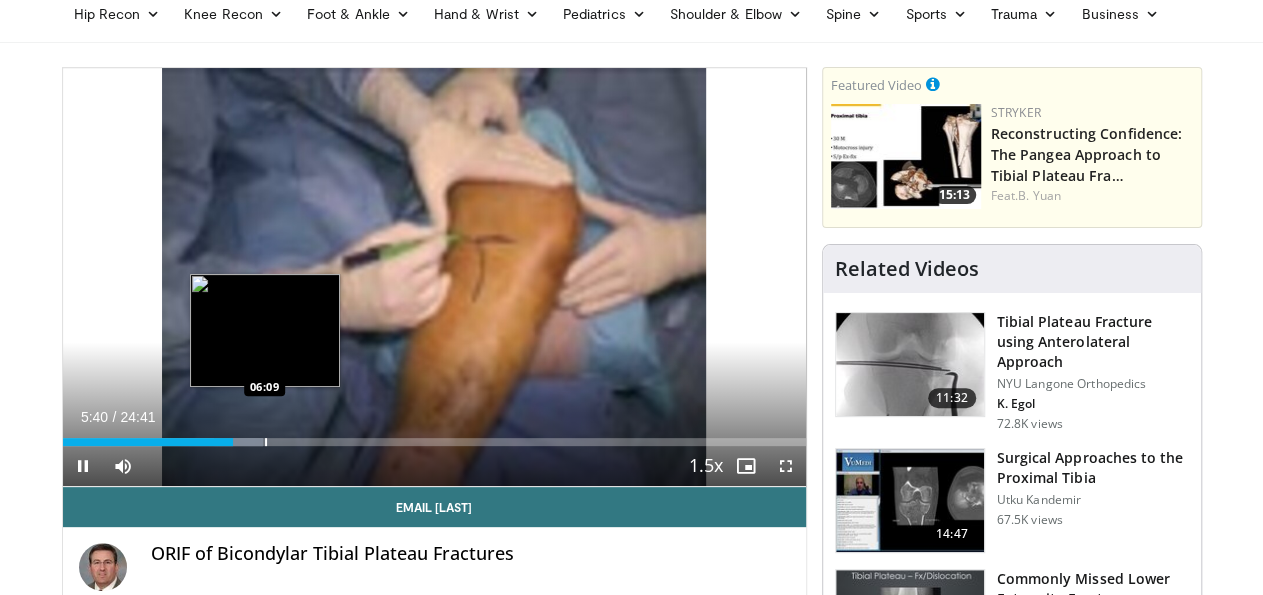click on "Loaded :  [NUMBER]% [TIME] [TIME]" at bounding box center (434, 436) 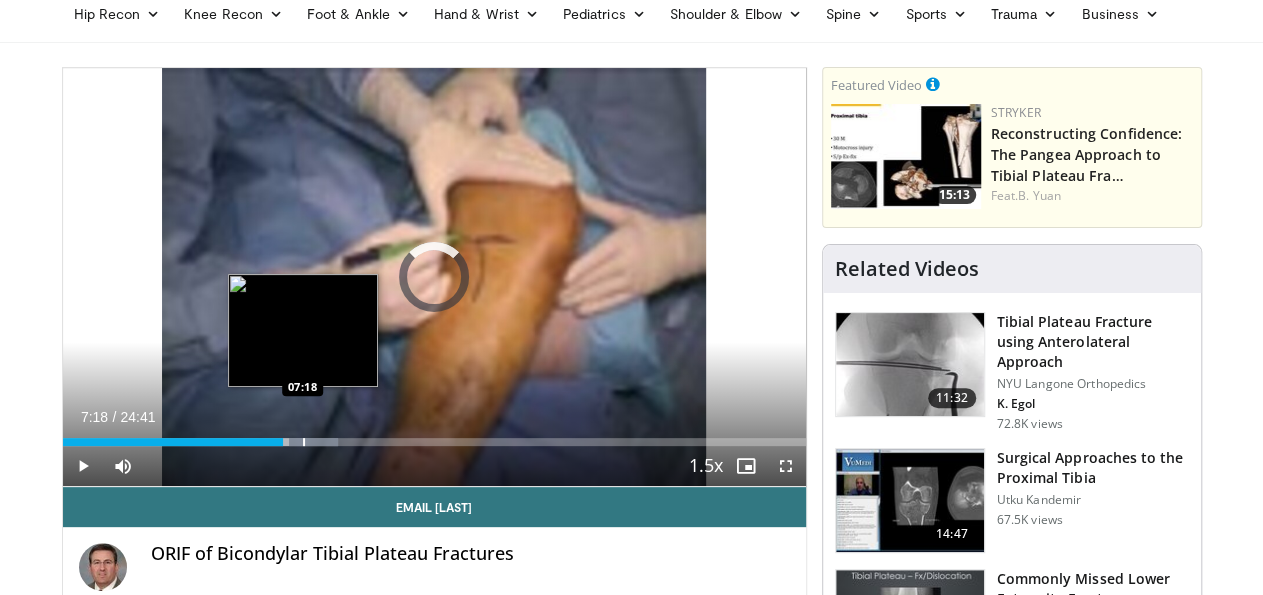 click at bounding box center [304, 442] 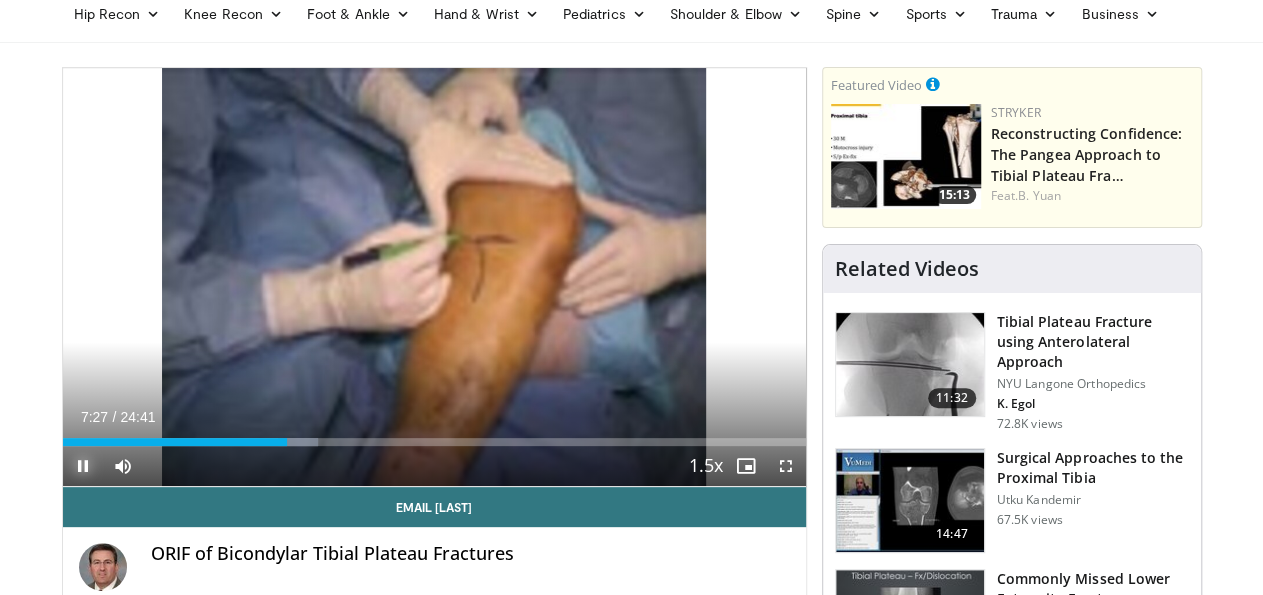 click at bounding box center (83, 466) 